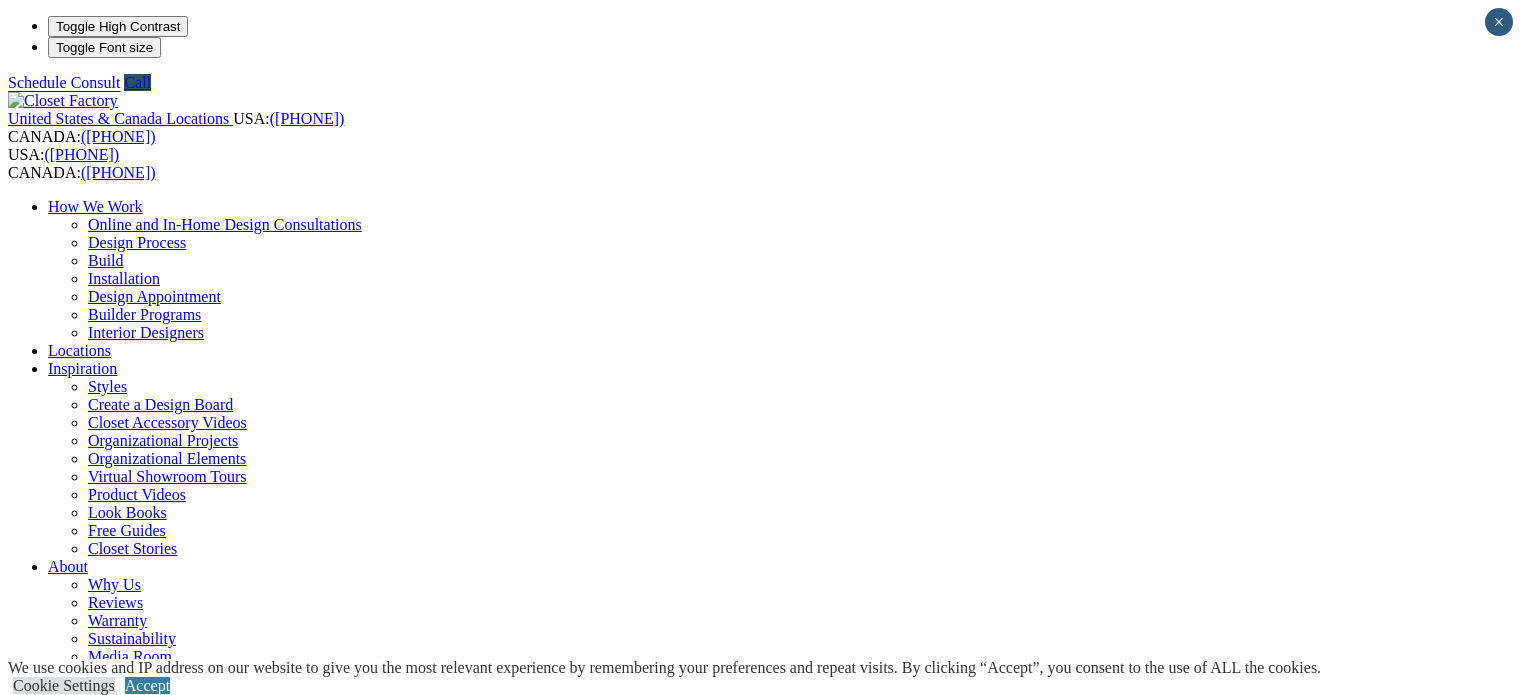 scroll, scrollTop: 0, scrollLeft: 0, axis: both 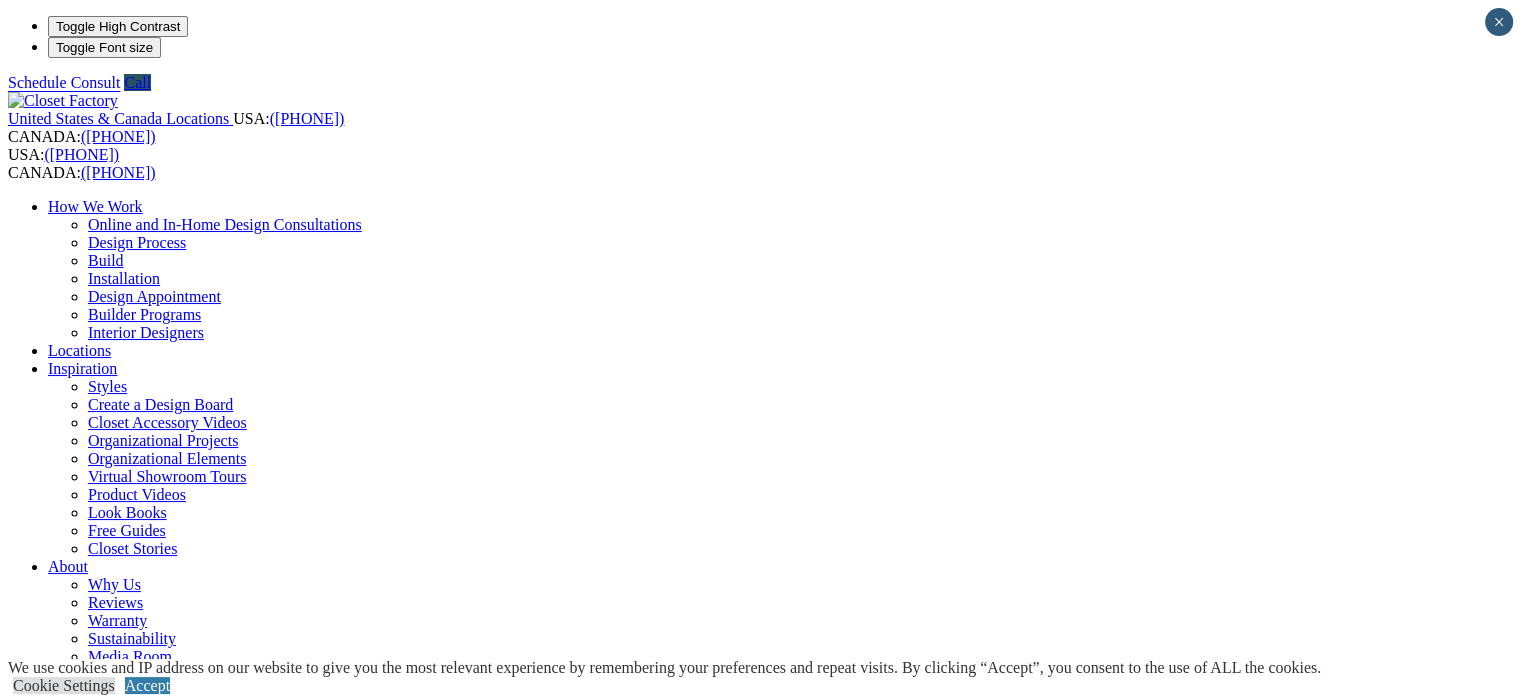 drag, startPoint x: 498, startPoint y: 353, endPoint x: 720, endPoint y: 354, distance: 222.00226 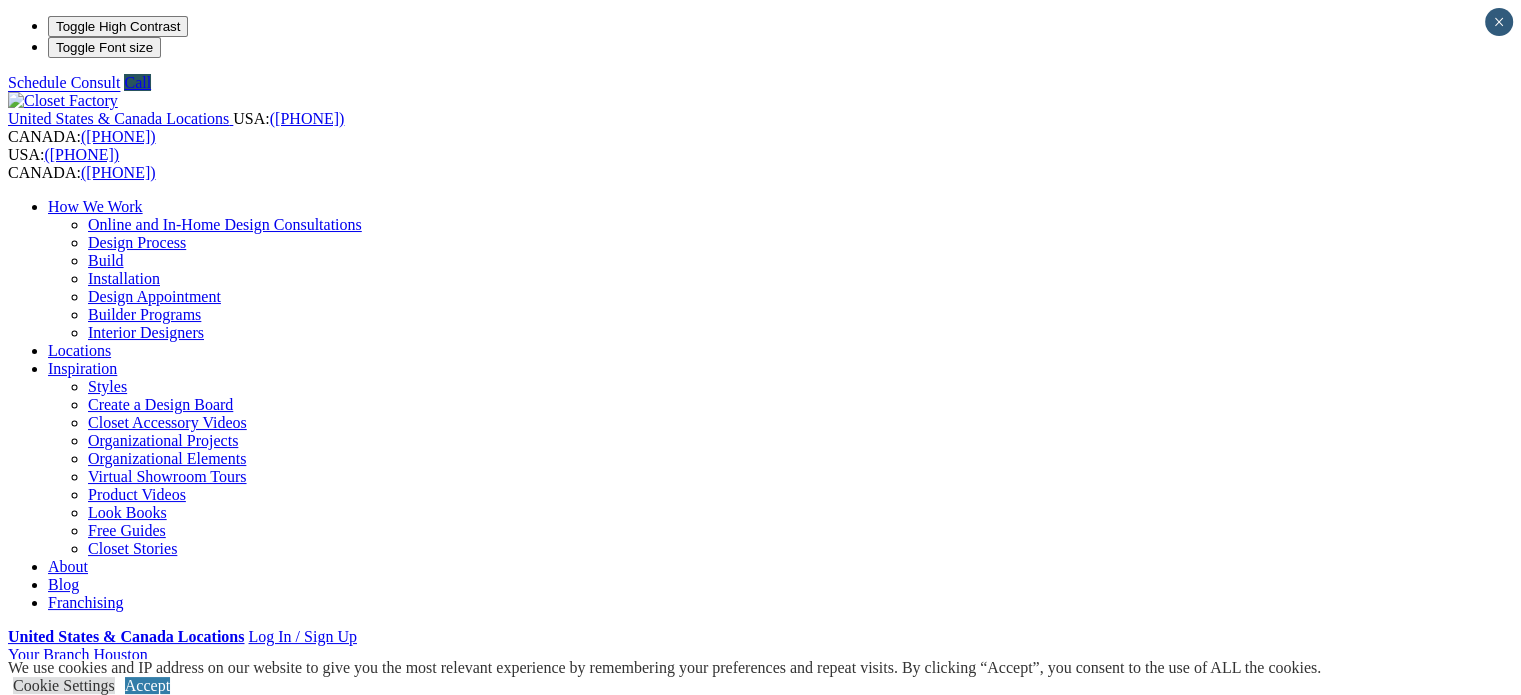 click on "Styles" at bounding box center (107, 386) 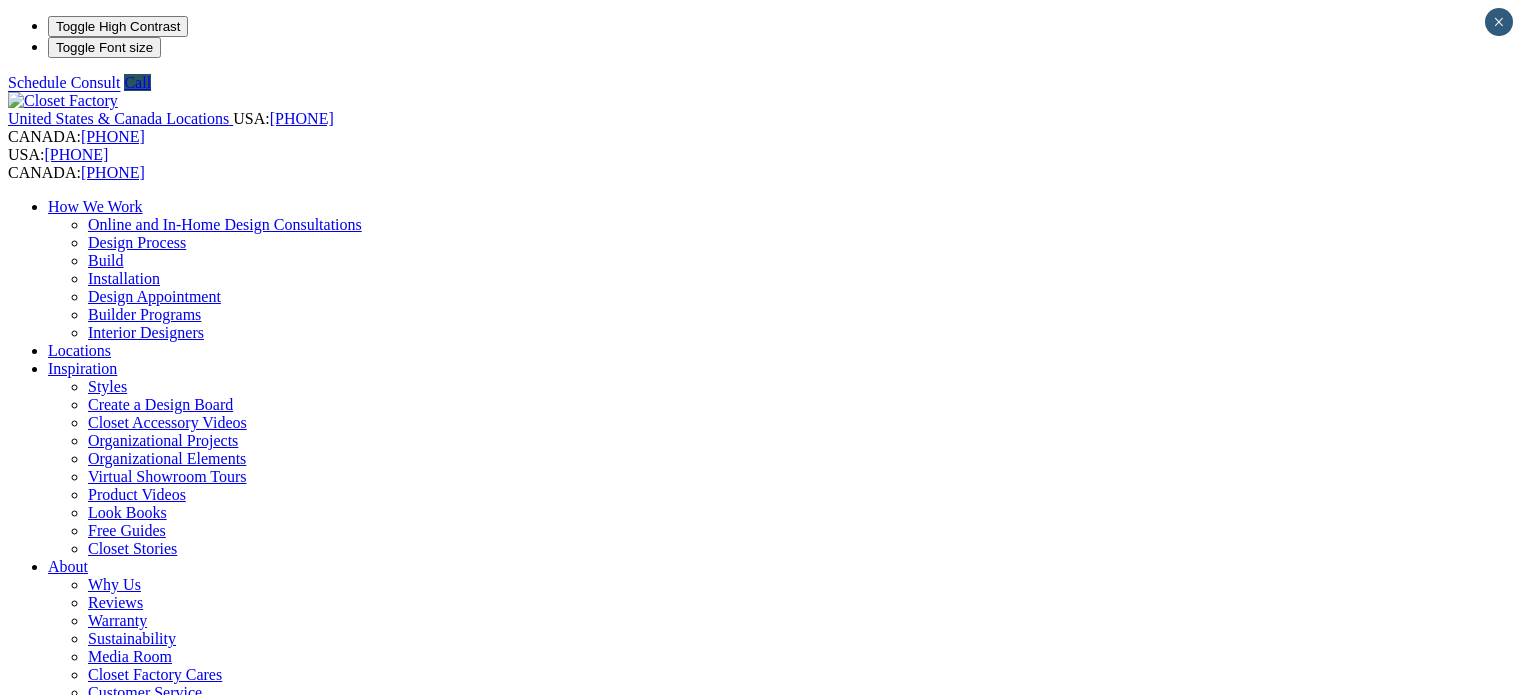 scroll, scrollTop: 0, scrollLeft: 0, axis: both 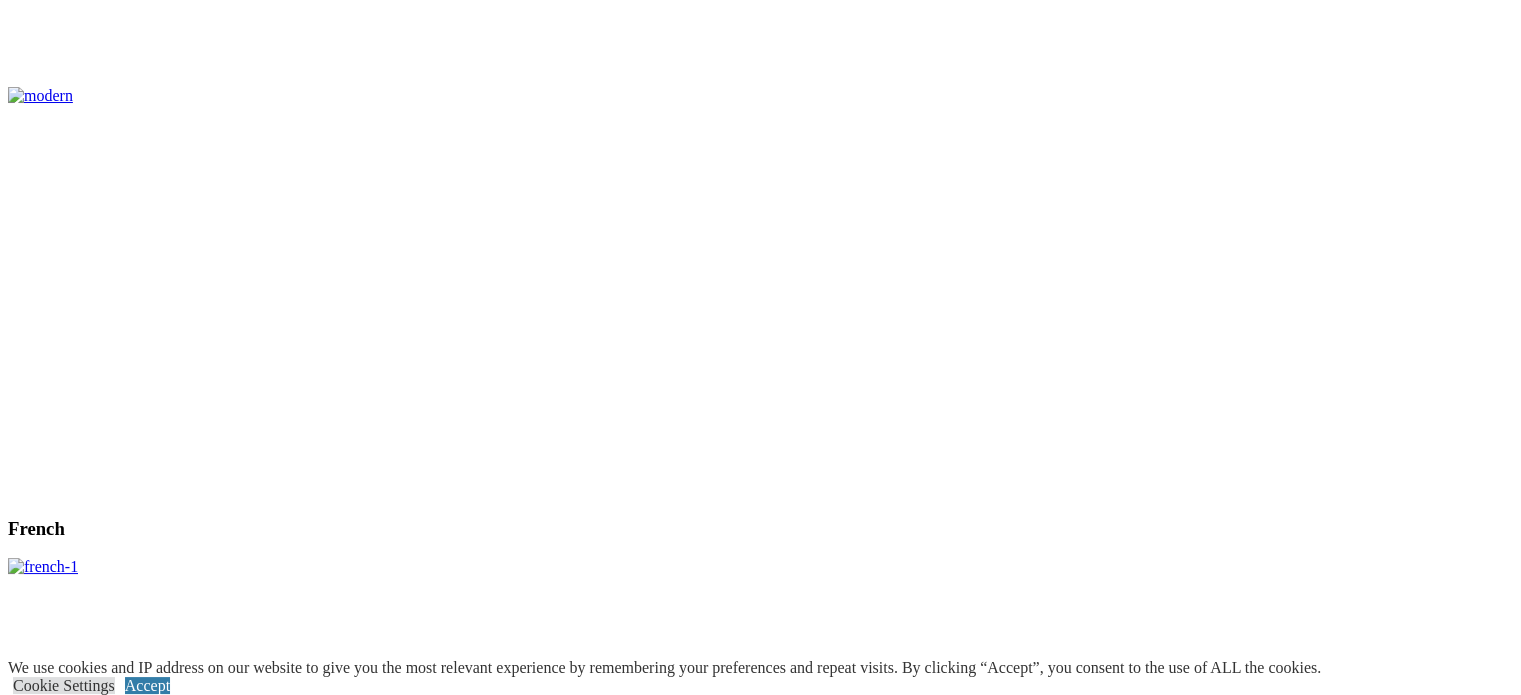 click at bounding box center [164, -2848] 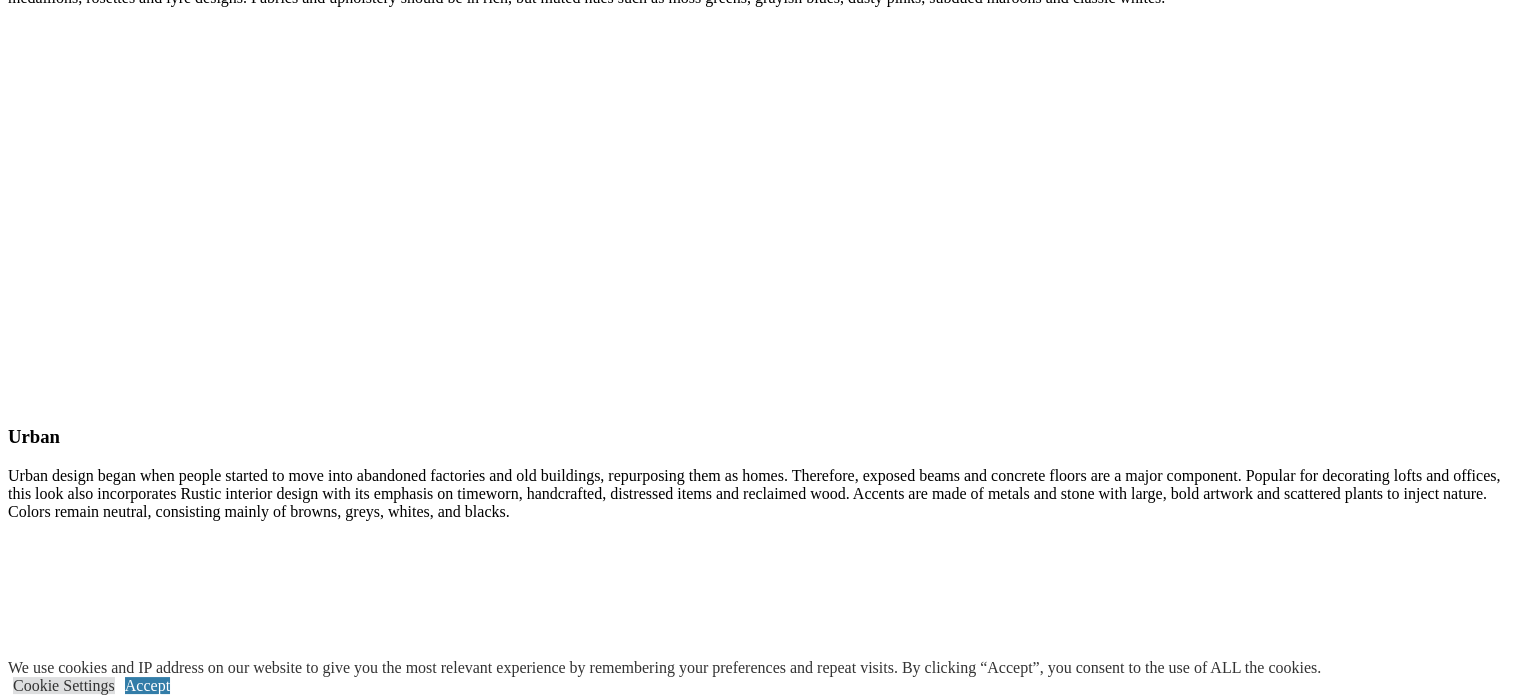scroll, scrollTop: 7300, scrollLeft: 0, axis: vertical 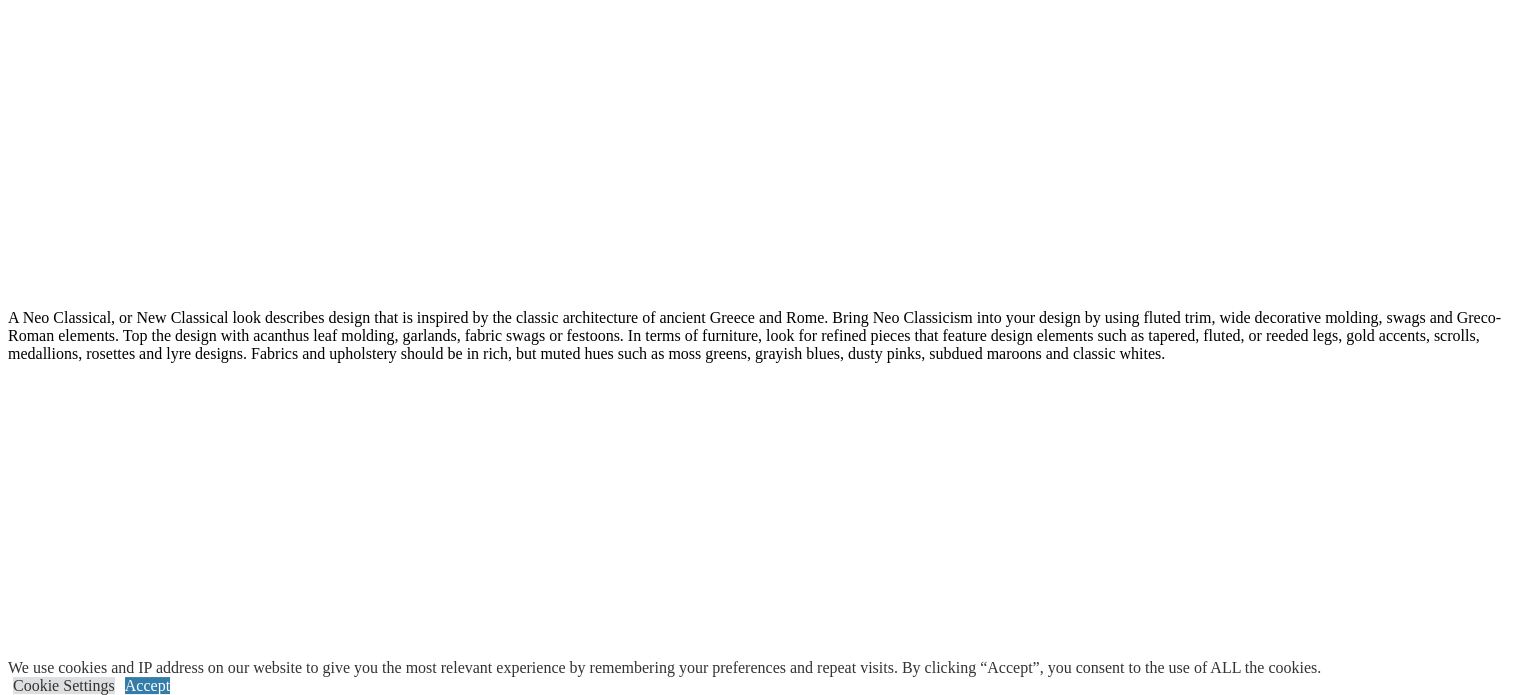 click at bounding box center [164, -5948] 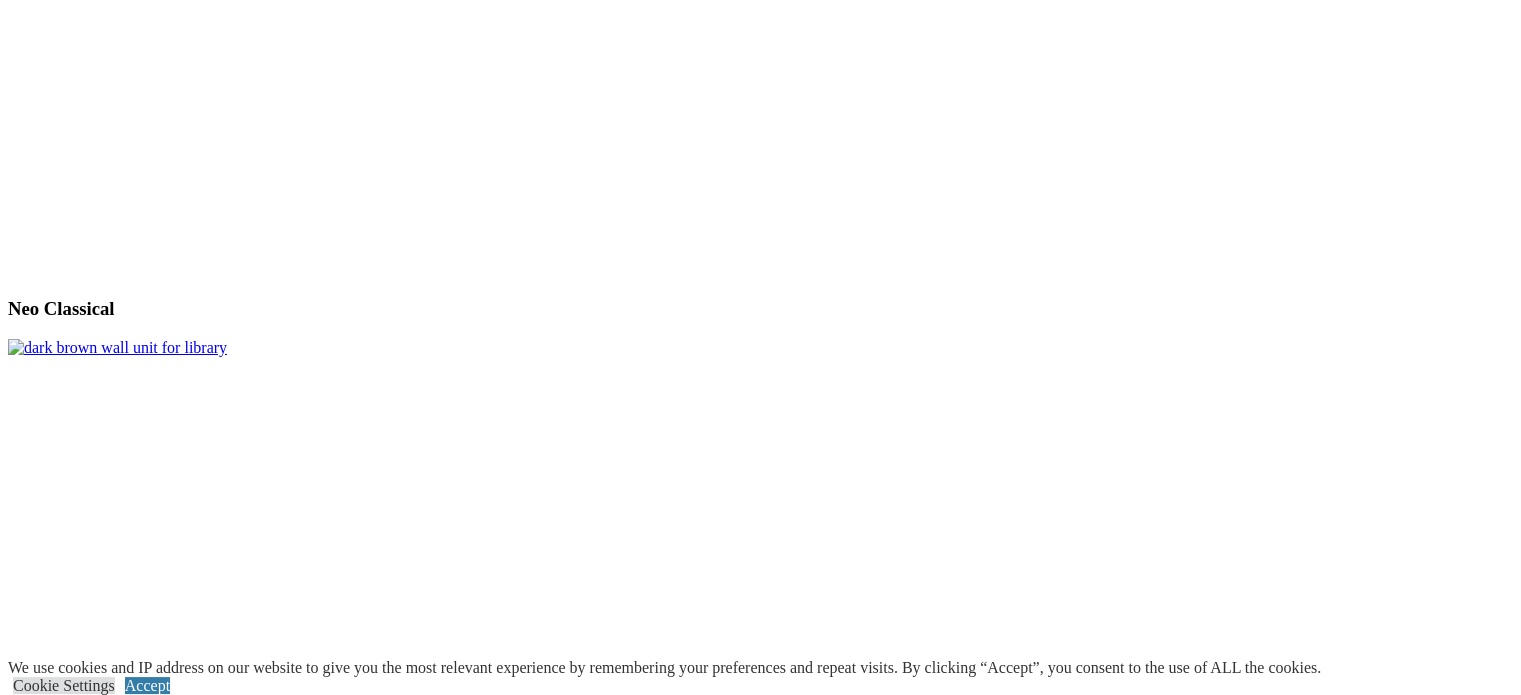 click on "First Name" at bounding box center [95, -5867] 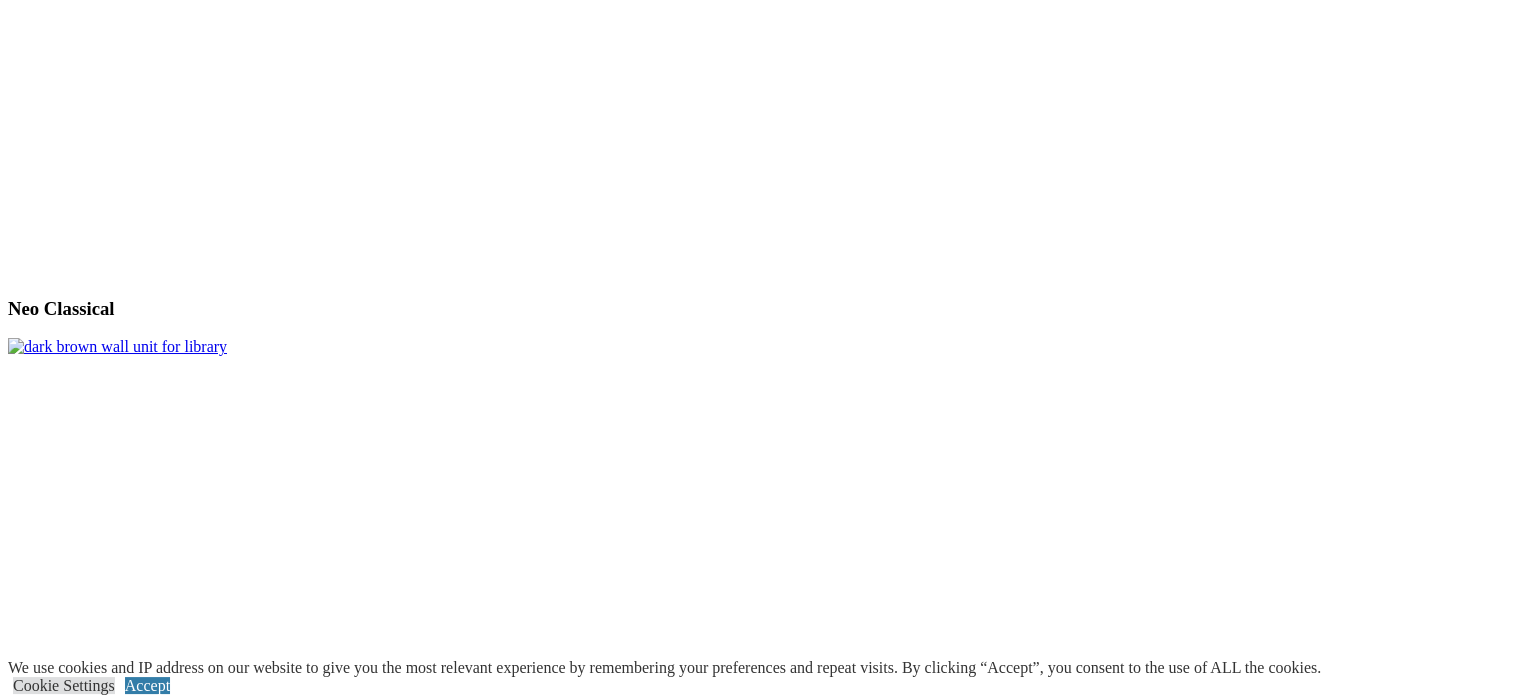 scroll, scrollTop: 0, scrollLeft: 0, axis: both 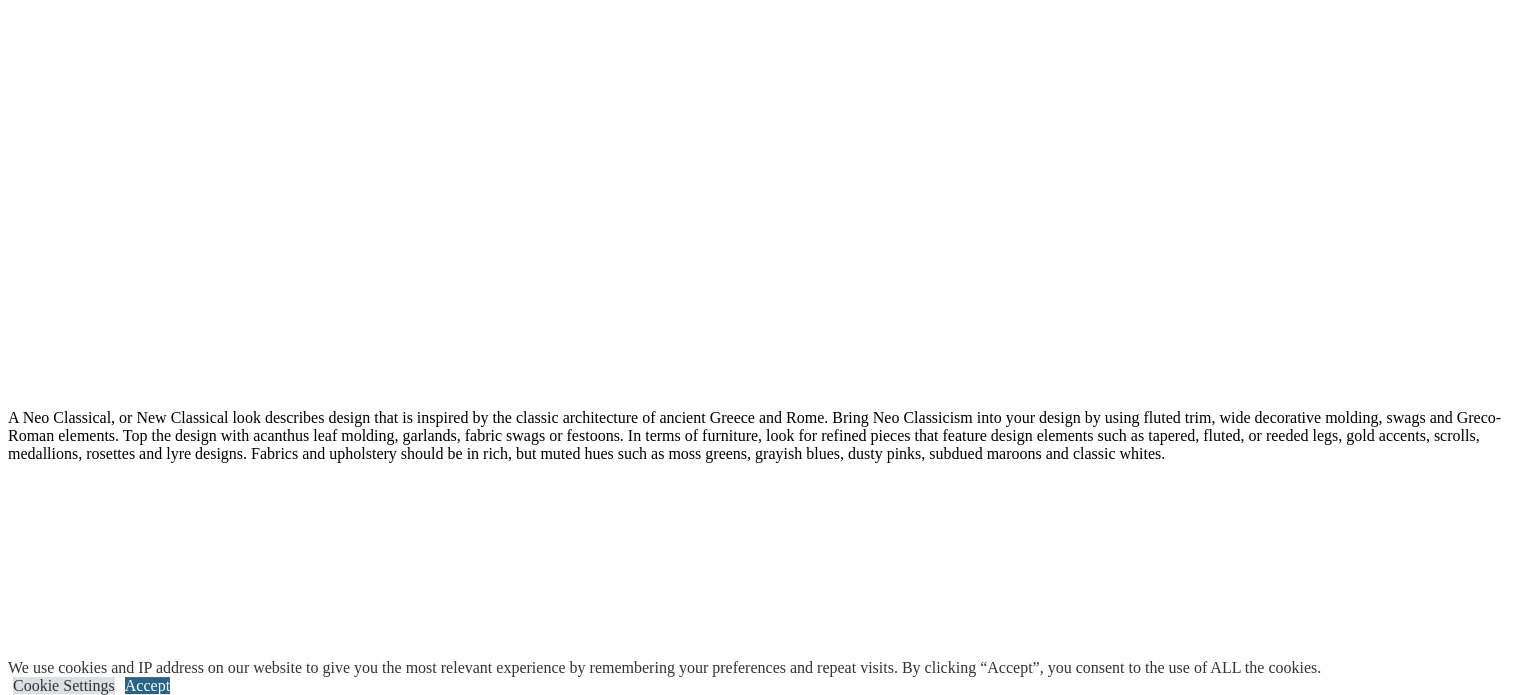 type on "*" 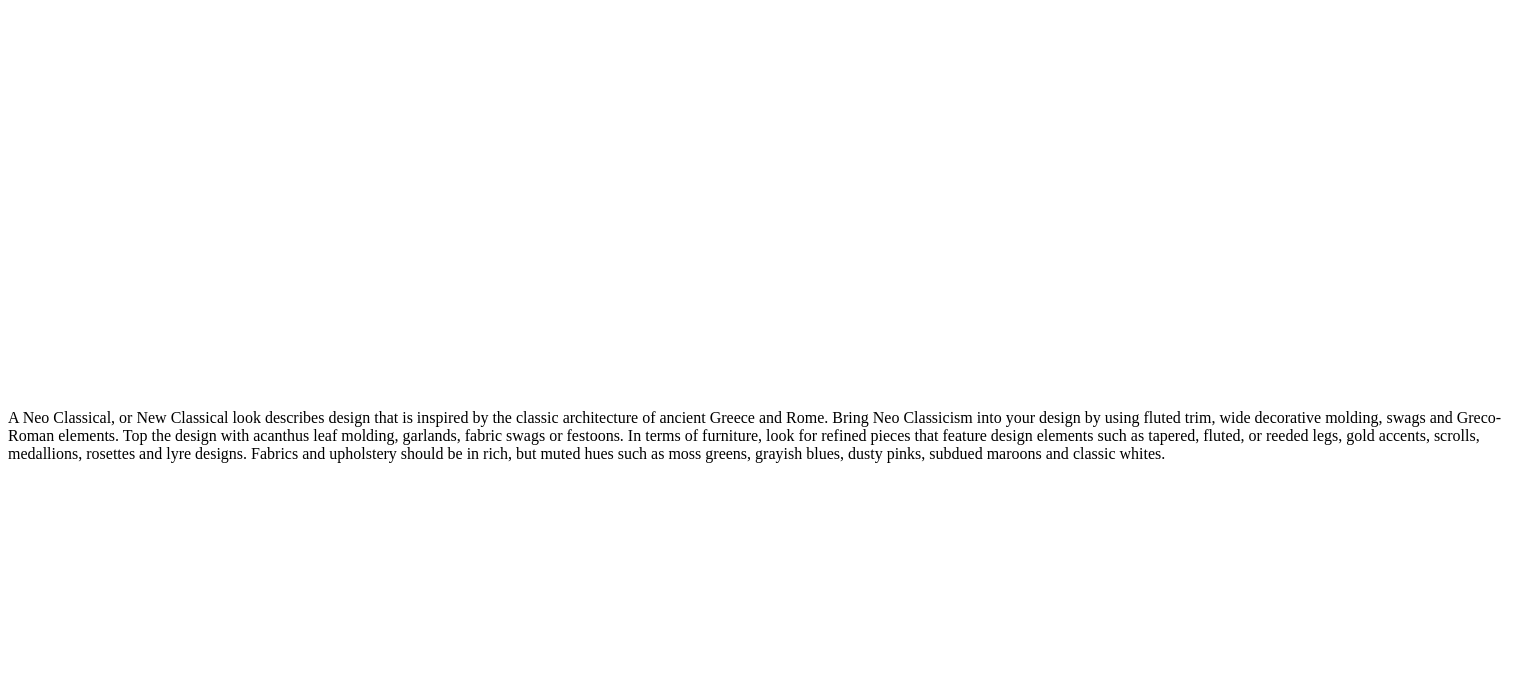 click on "**********" at bounding box center (46, -5866) 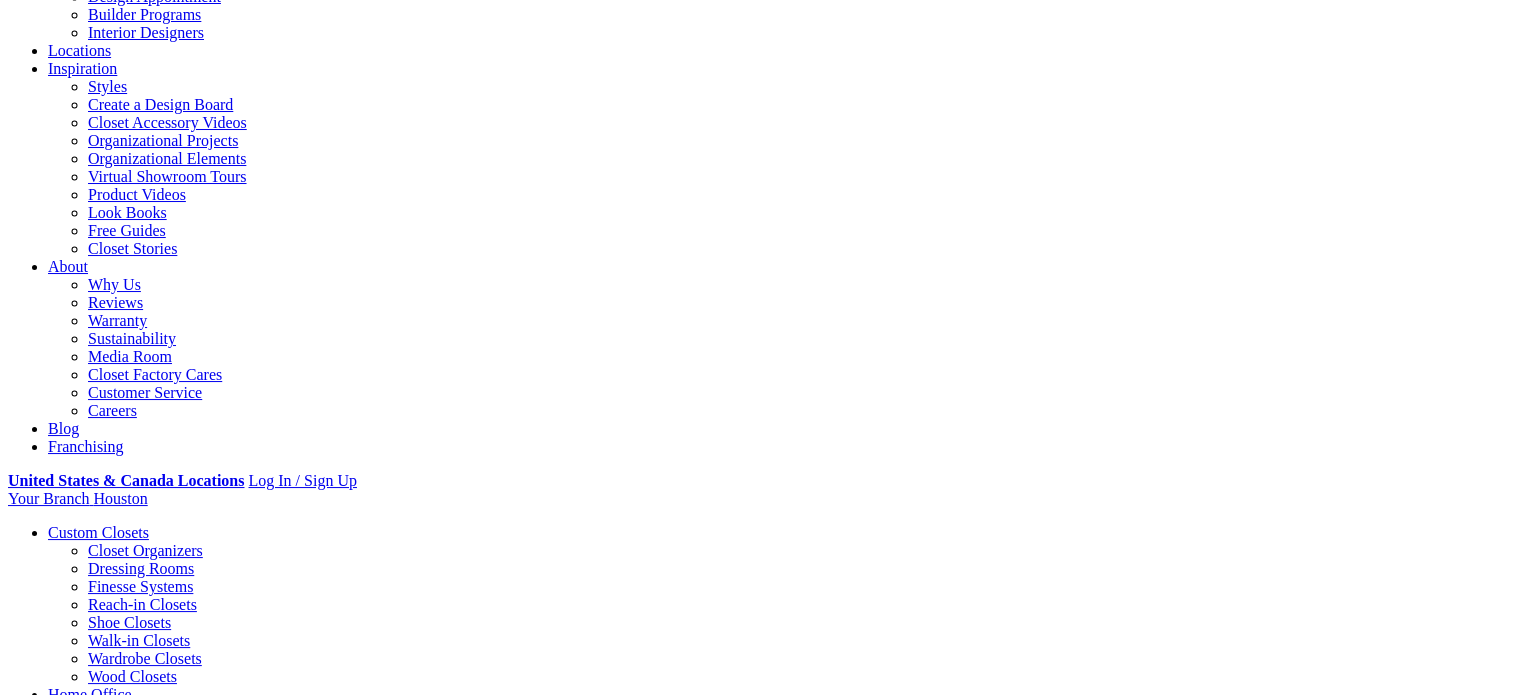 scroll, scrollTop: 300, scrollLeft: 0, axis: vertical 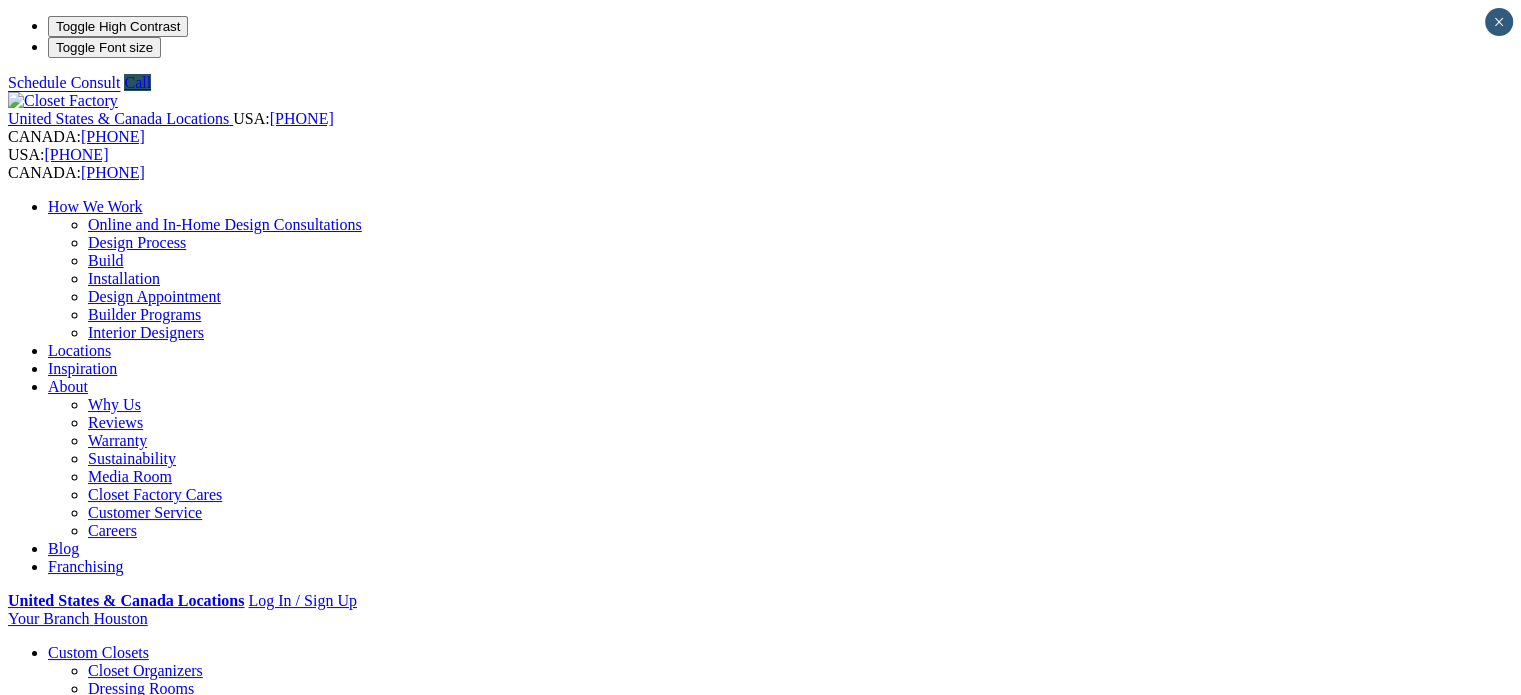 click on "**********" at bounding box center [760, 8170] 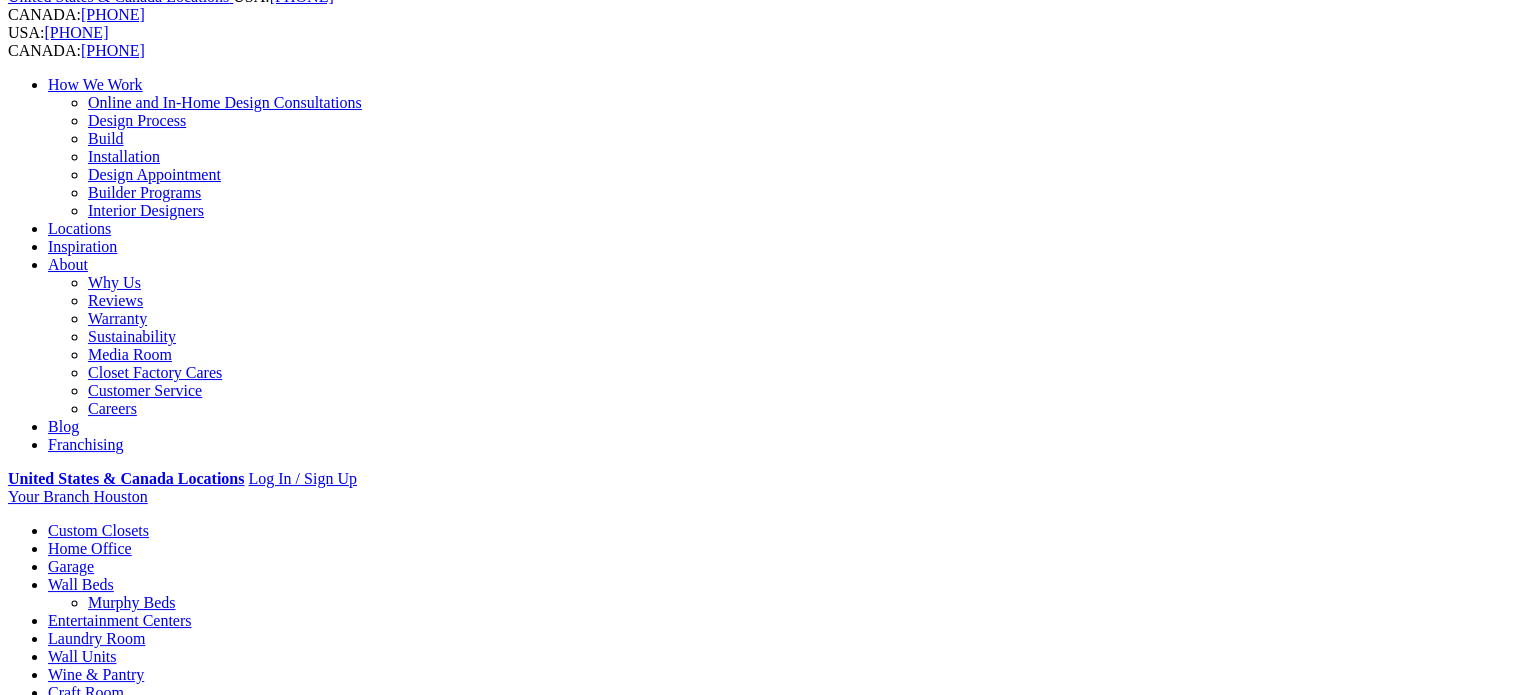 scroll, scrollTop: 0, scrollLeft: 0, axis: both 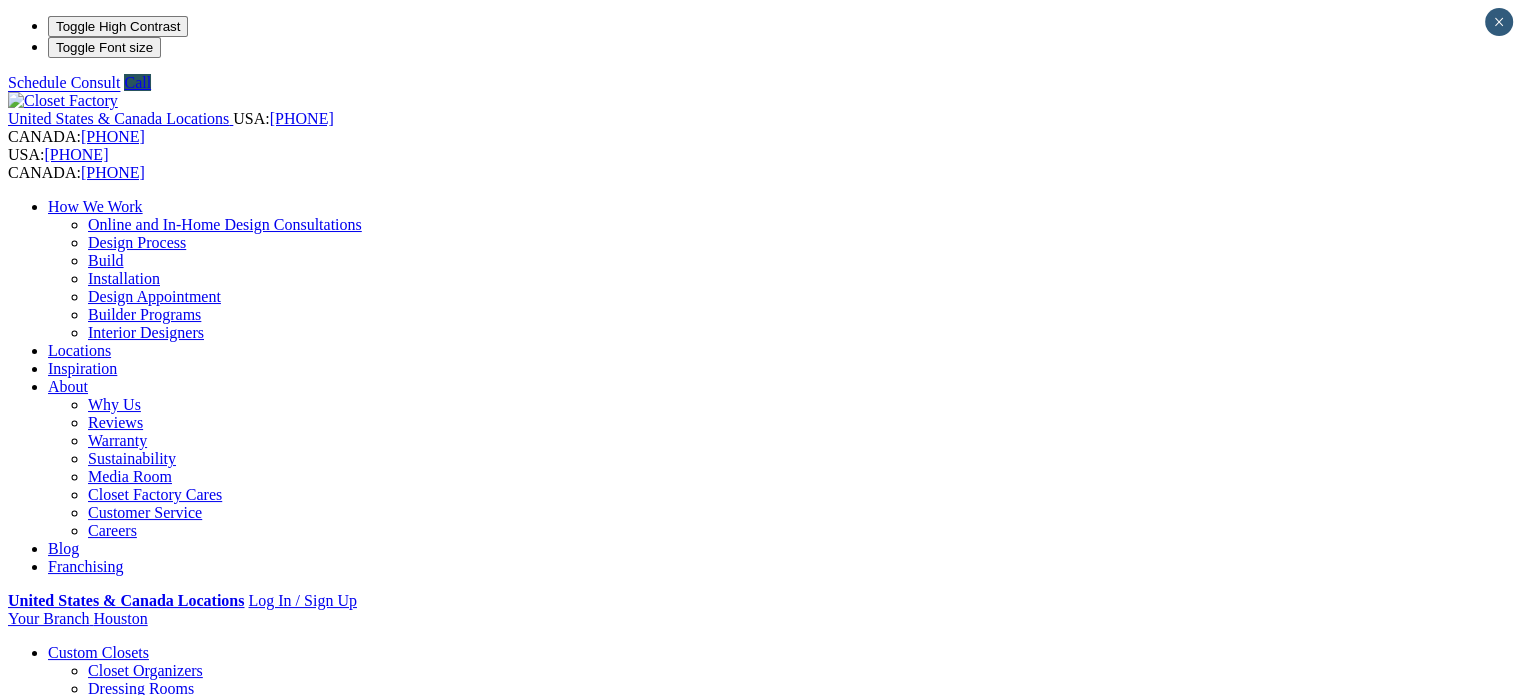 click on "Dressing Rooms" at bounding box center (141, 688) 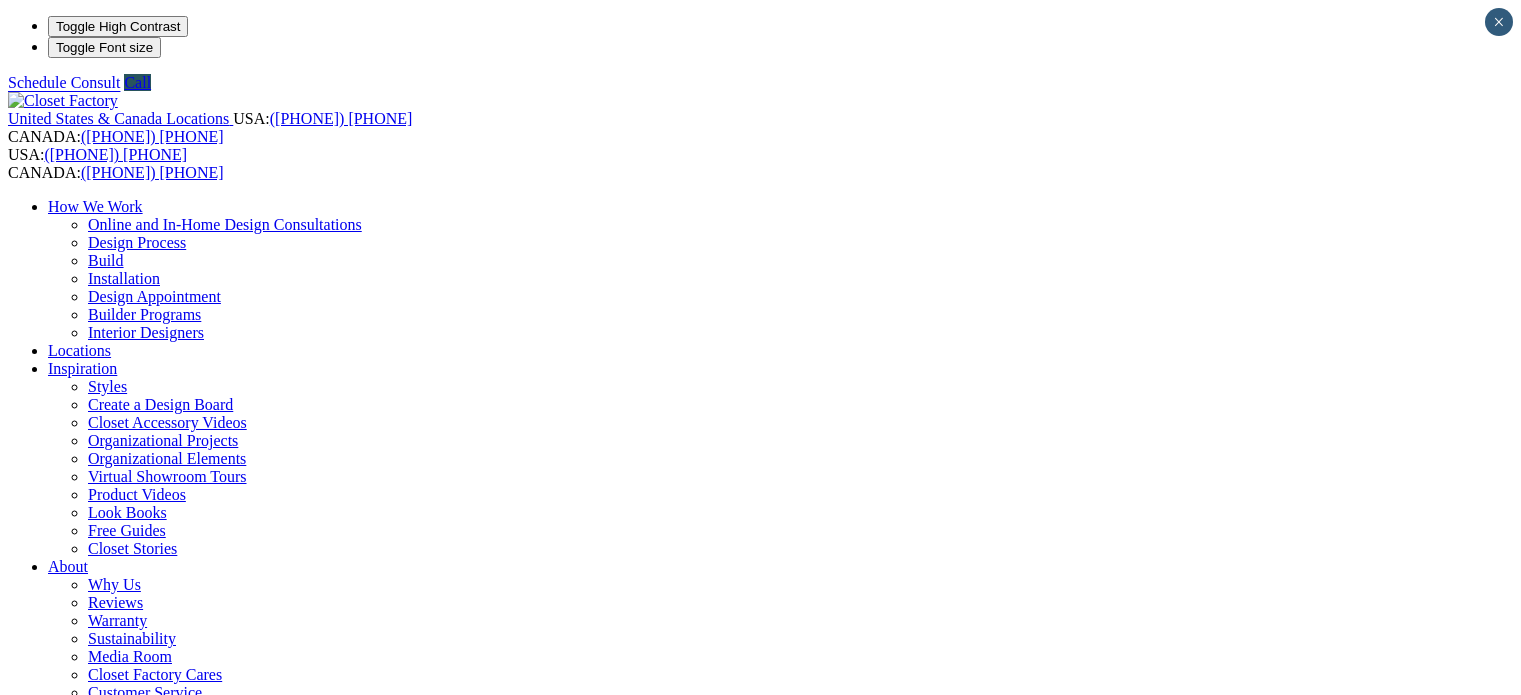 scroll, scrollTop: 0, scrollLeft: 0, axis: both 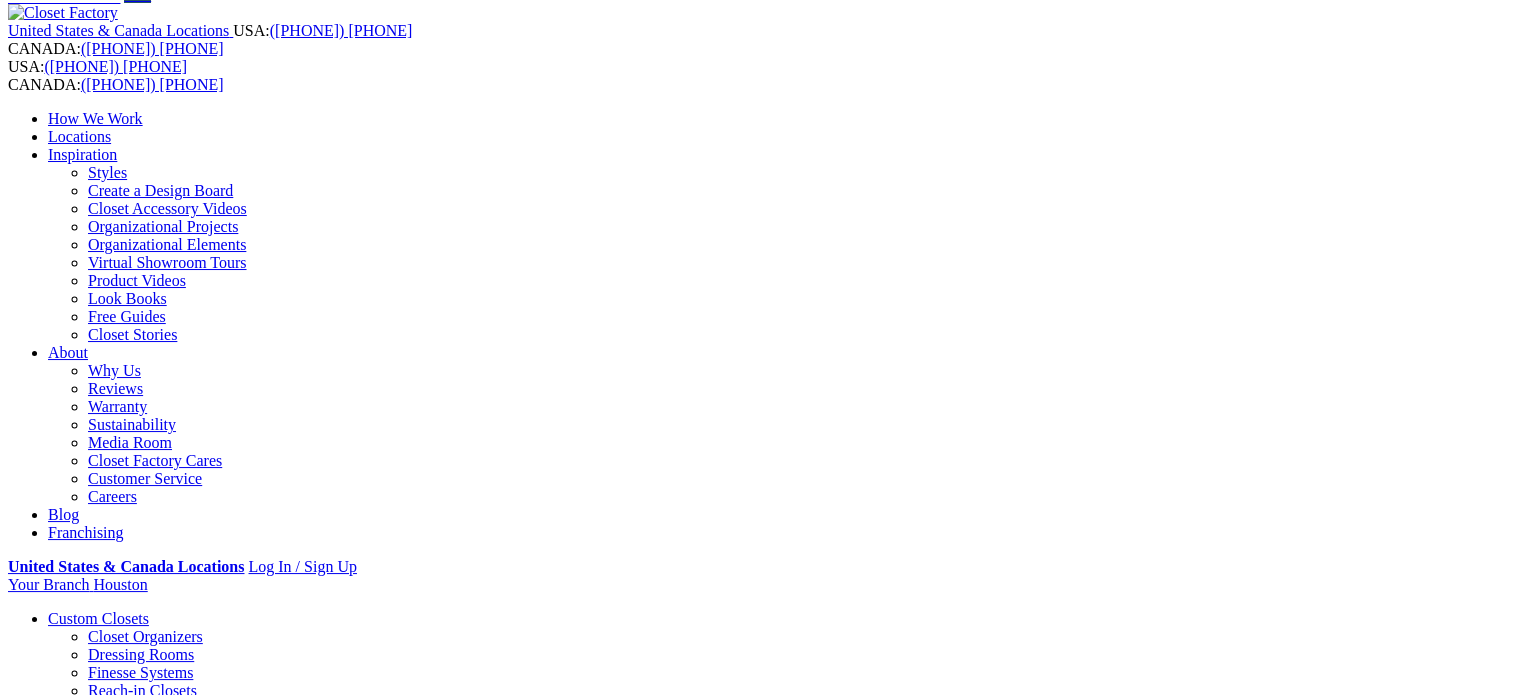 click on "**********" at bounding box center [760, 5676] 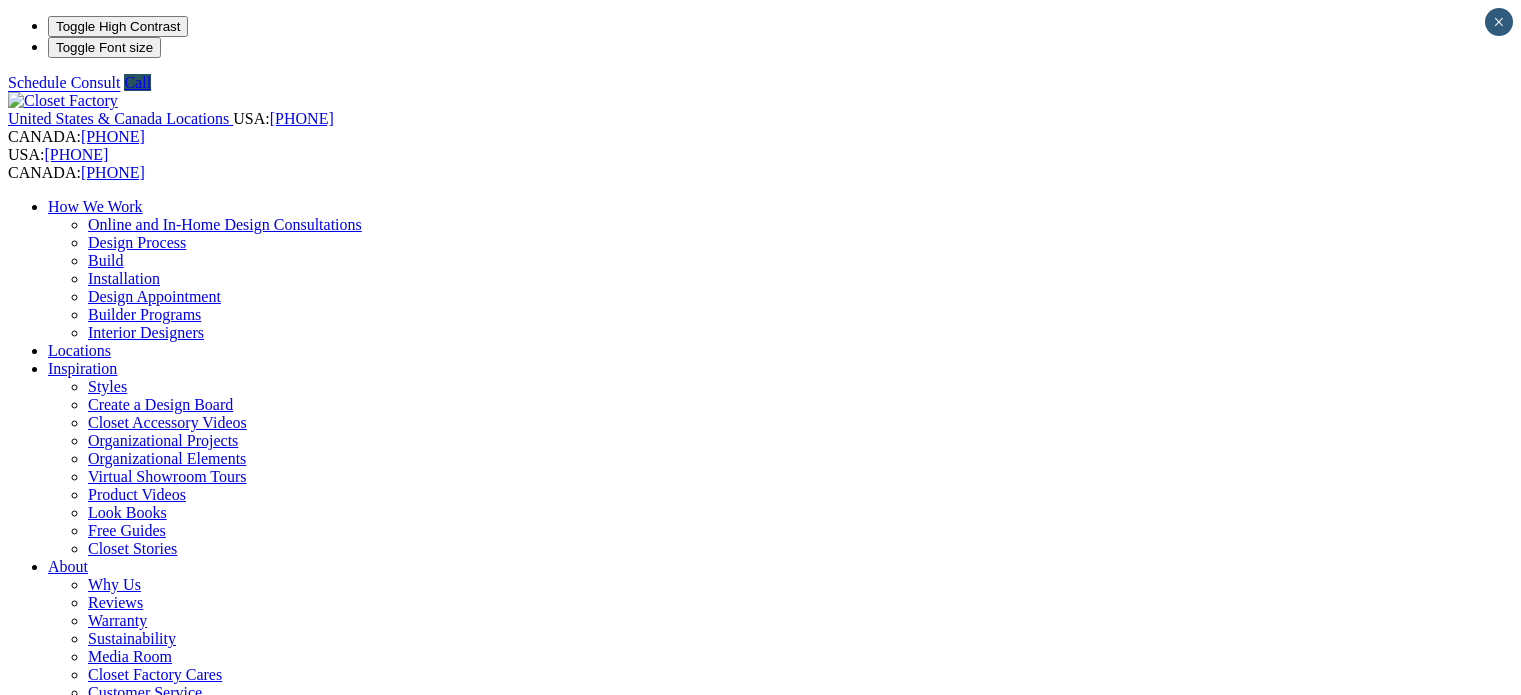 scroll, scrollTop: 0, scrollLeft: 0, axis: both 